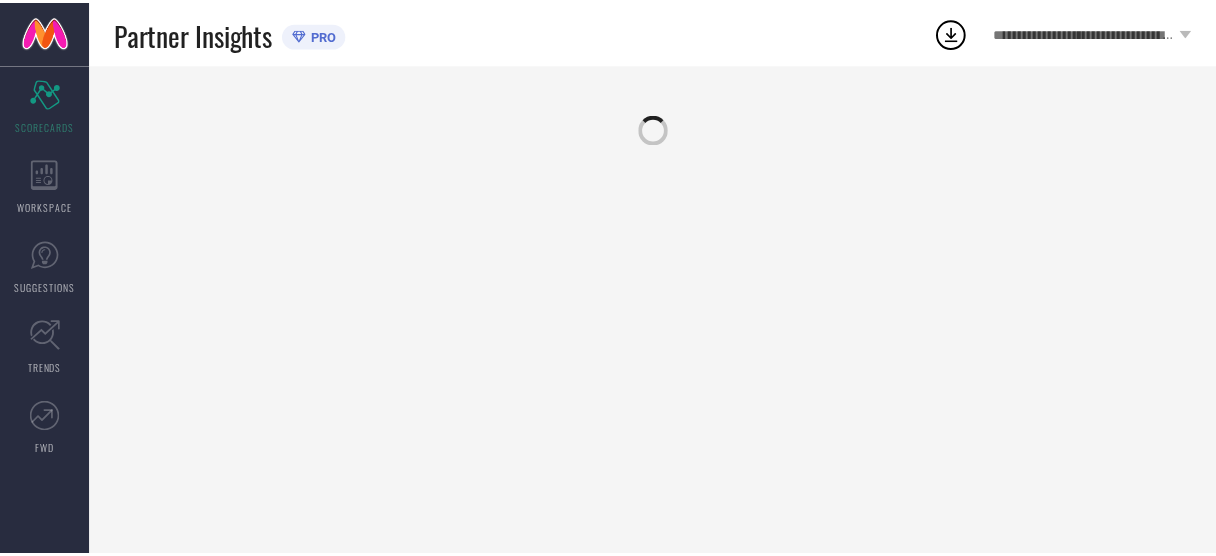 scroll, scrollTop: 0, scrollLeft: 0, axis: both 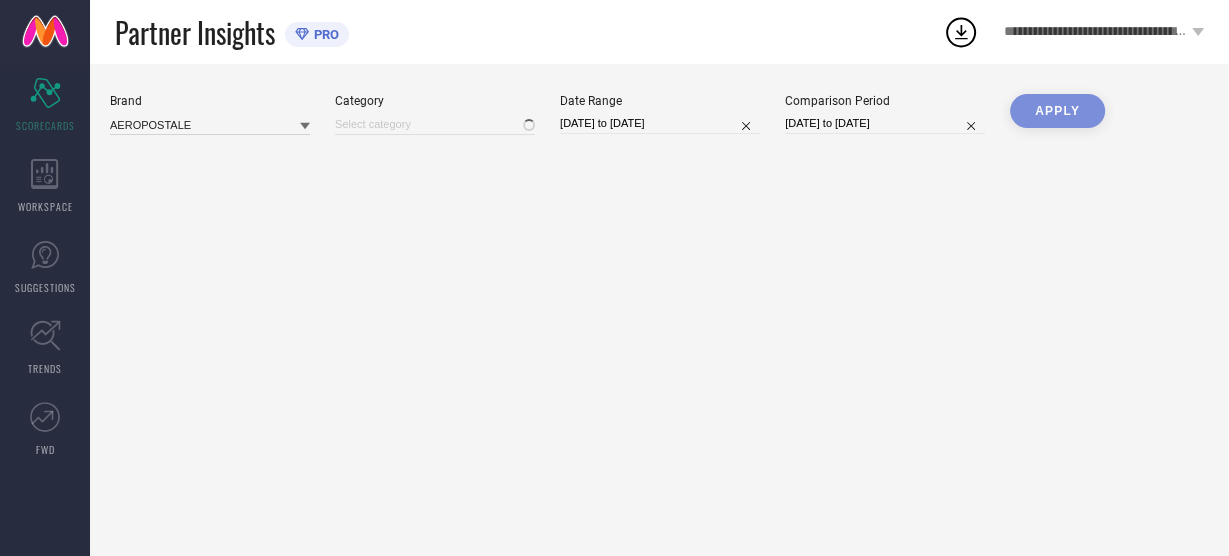 type on "All" 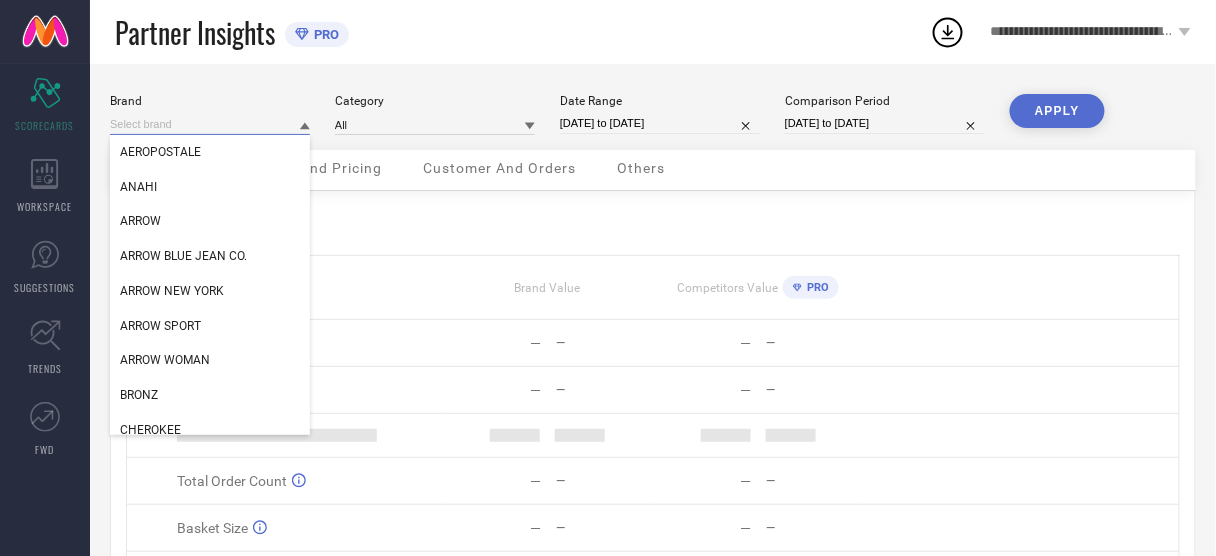 click at bounding box center (210, 124) 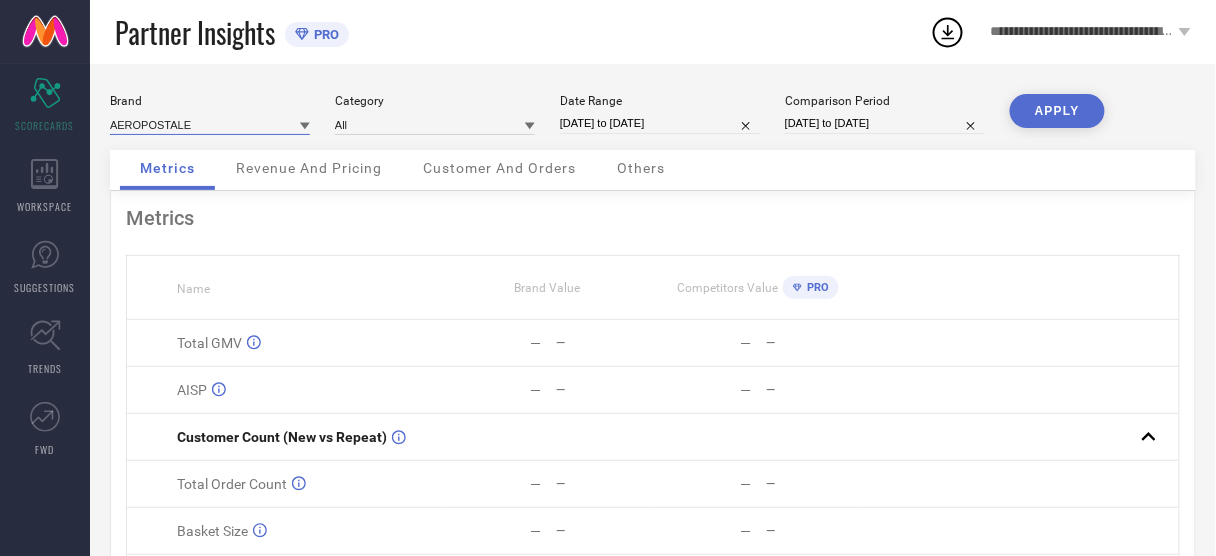 click at bounding box center [210, 124] 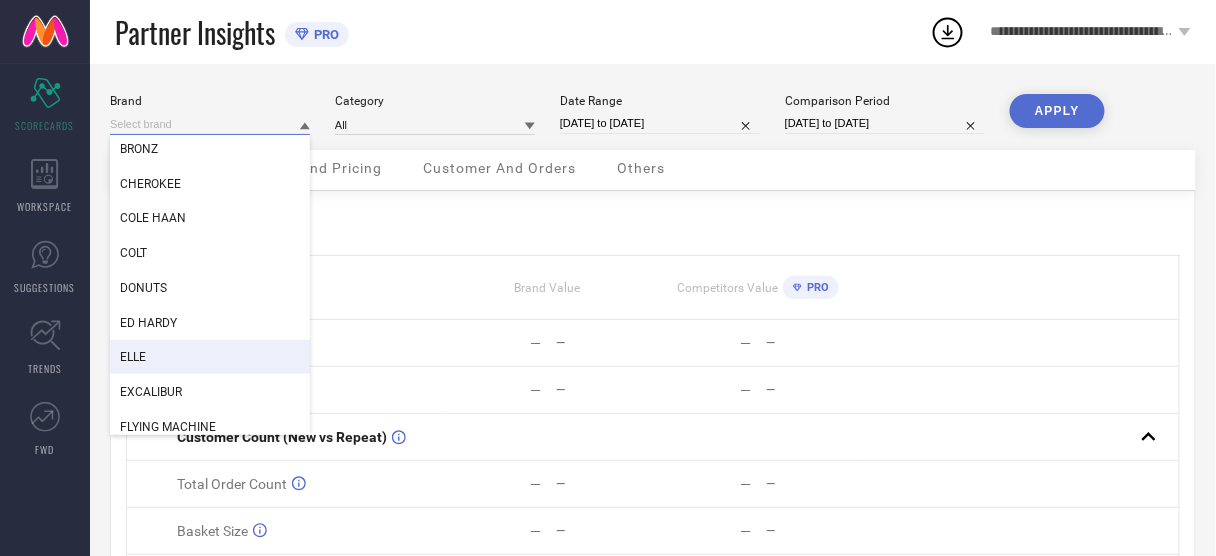 scroll, scrollTop: 256, scrollLeft: 0, axis: vertical 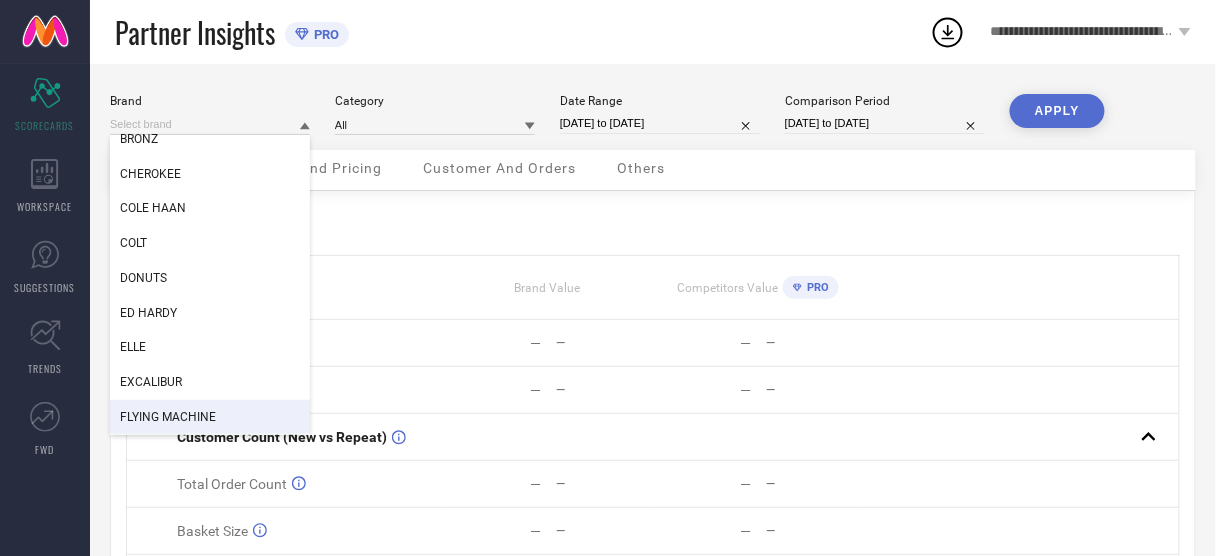click on "FLYING MACHINE" at bounding box center (168, 417) 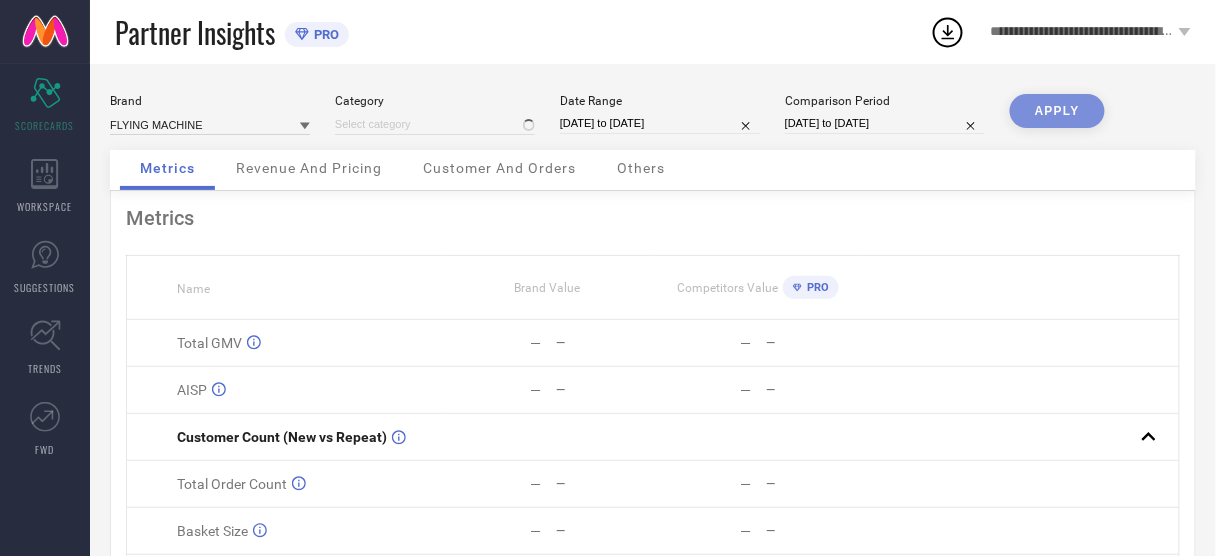 type on "All" 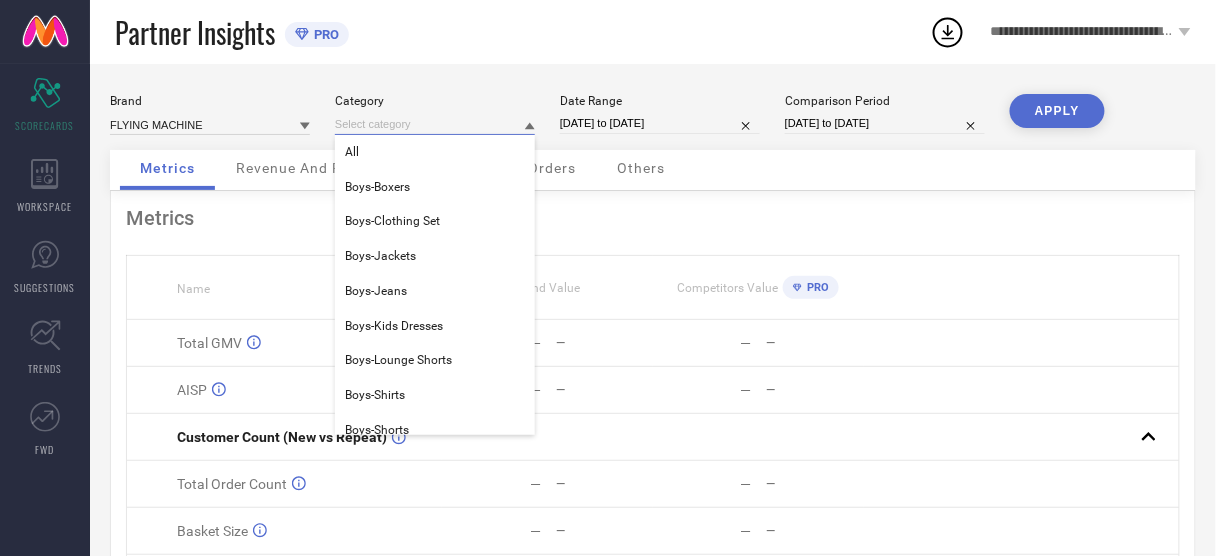 click at bounding box center [435, 124] 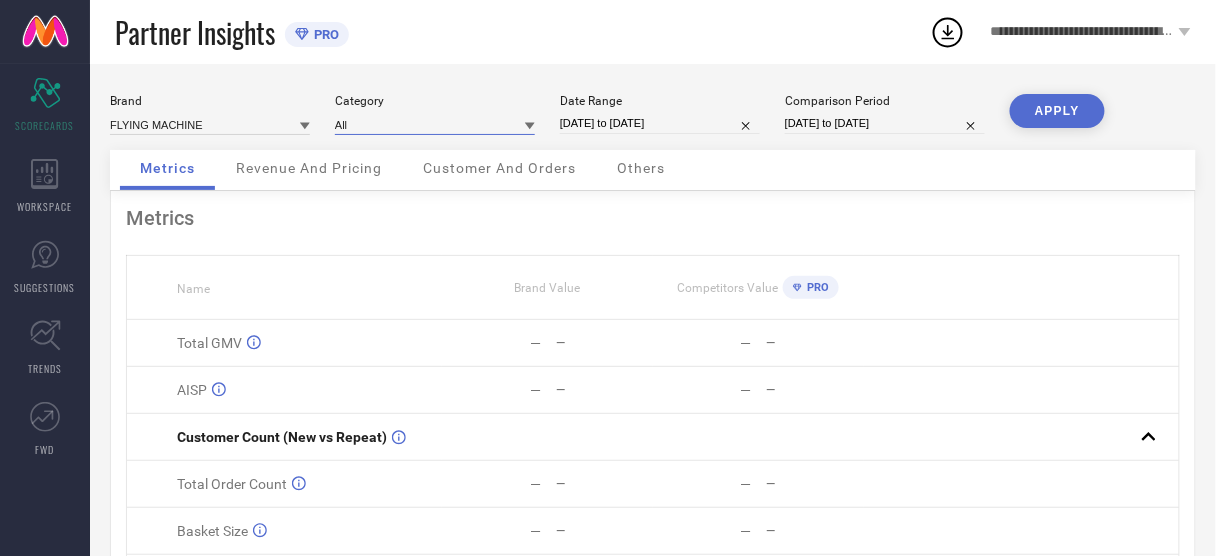 click at bounding box center [435, 124] 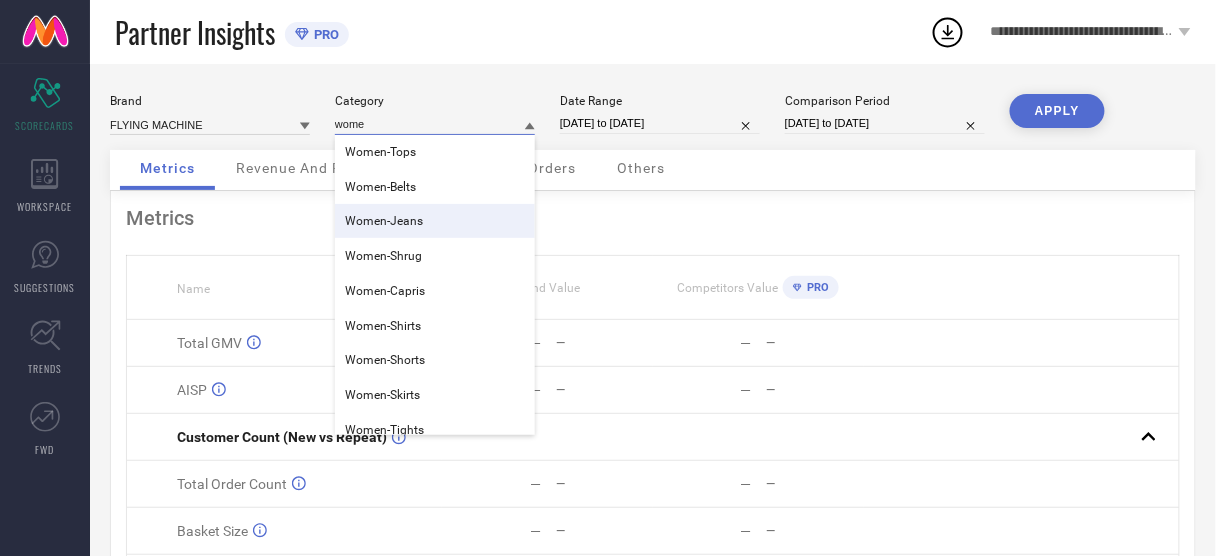 type on "wome" 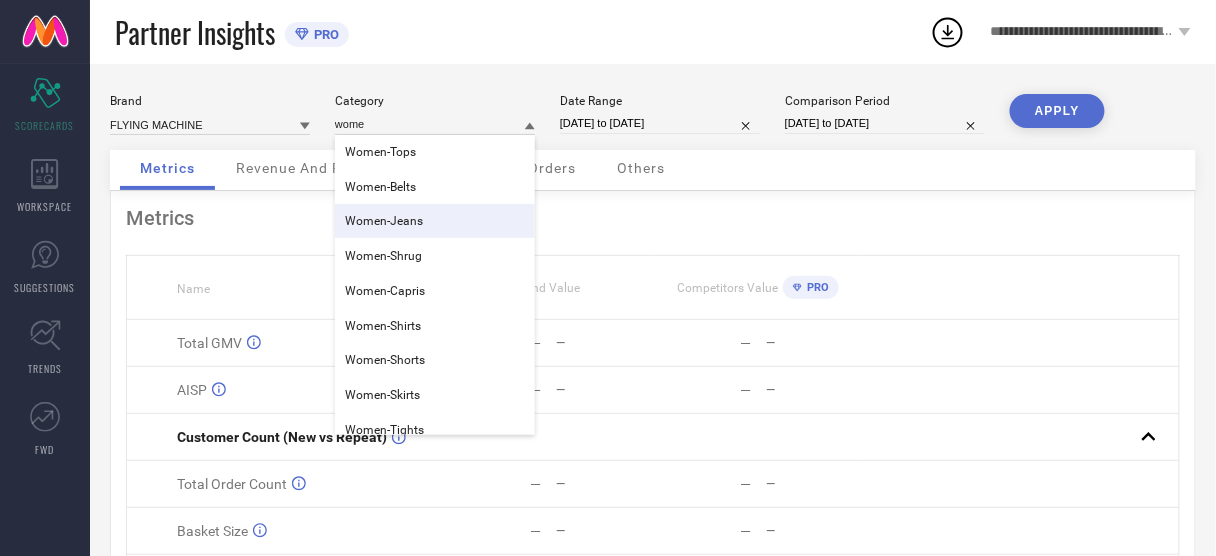click on "Women-Jeans" at bounding box center [384, 221] 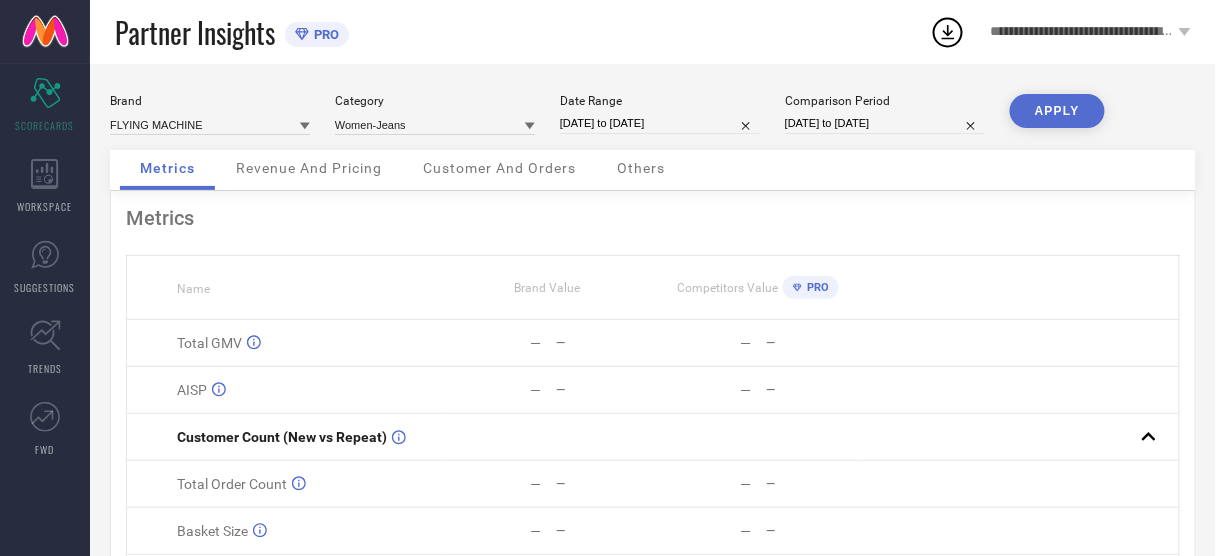 select on "6" 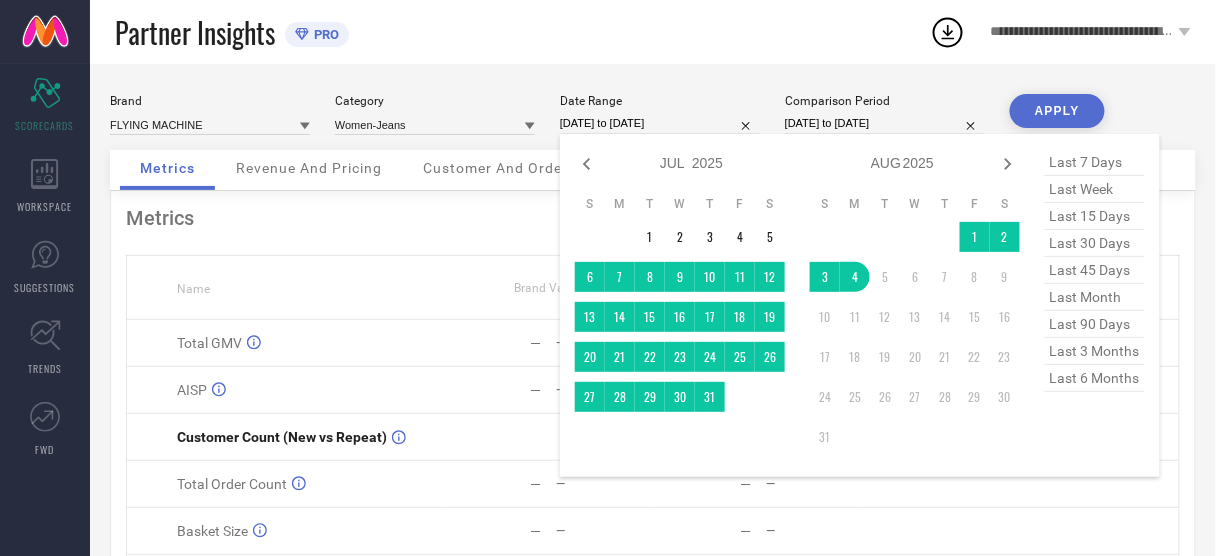 click on "[DATE] to [DATE]" at bounding box center (660, 123) 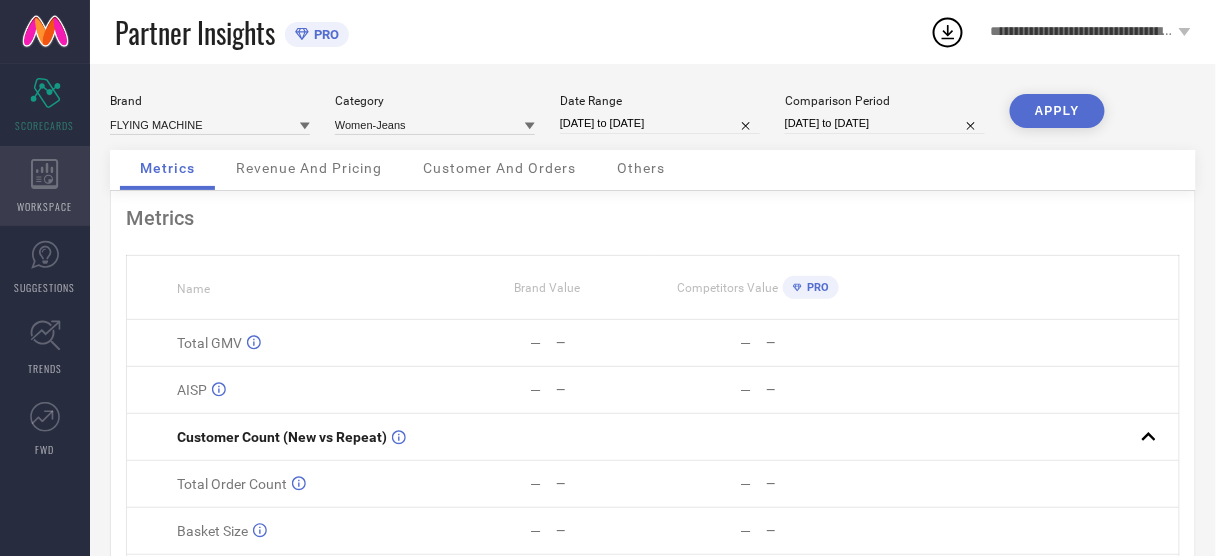 click on "WORKSPACE" at bounding box center (45, 186) 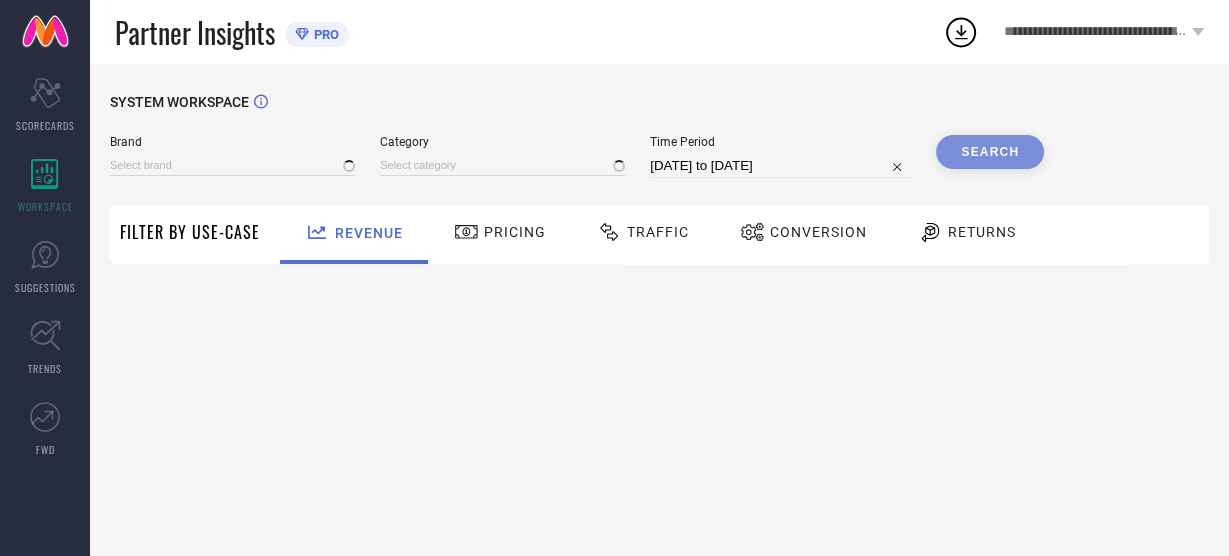 type on "AEROPOSTALE" 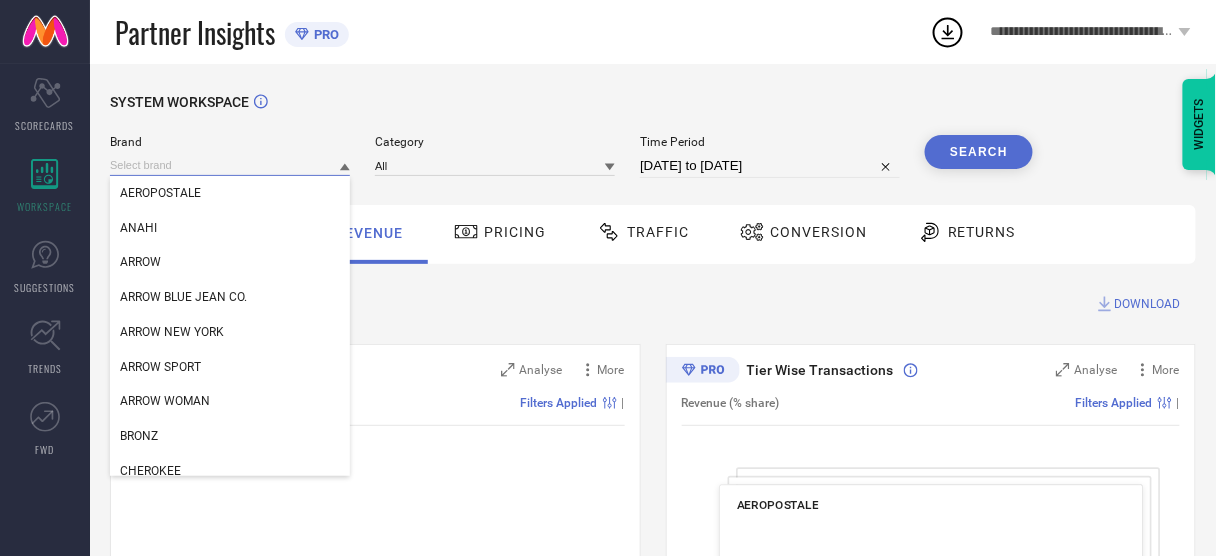 click at bounding box center [230, 165] 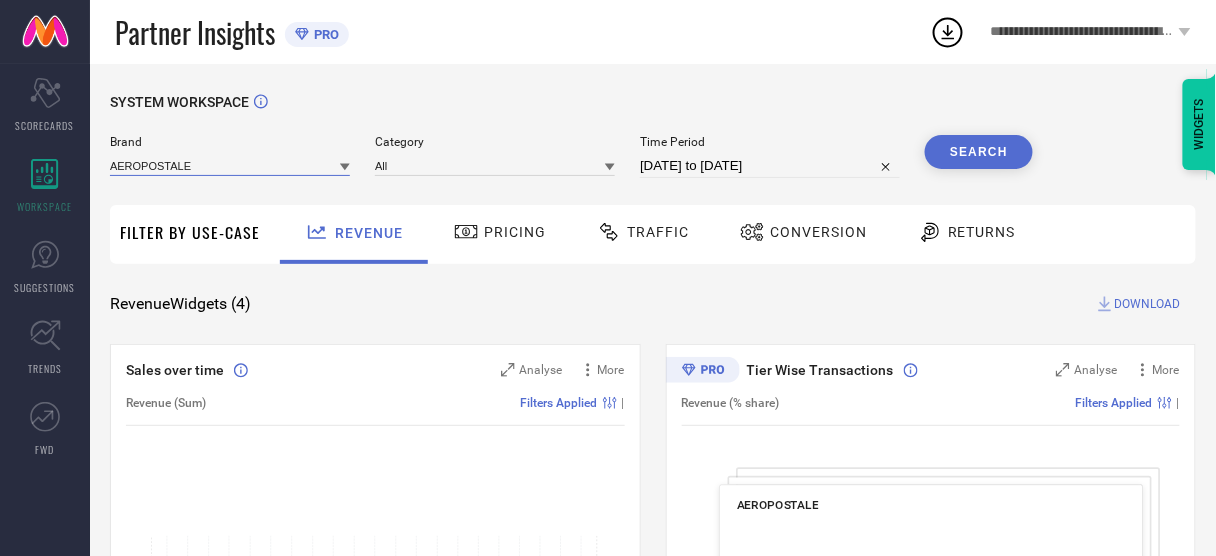 click at bounding box center [230, 165] 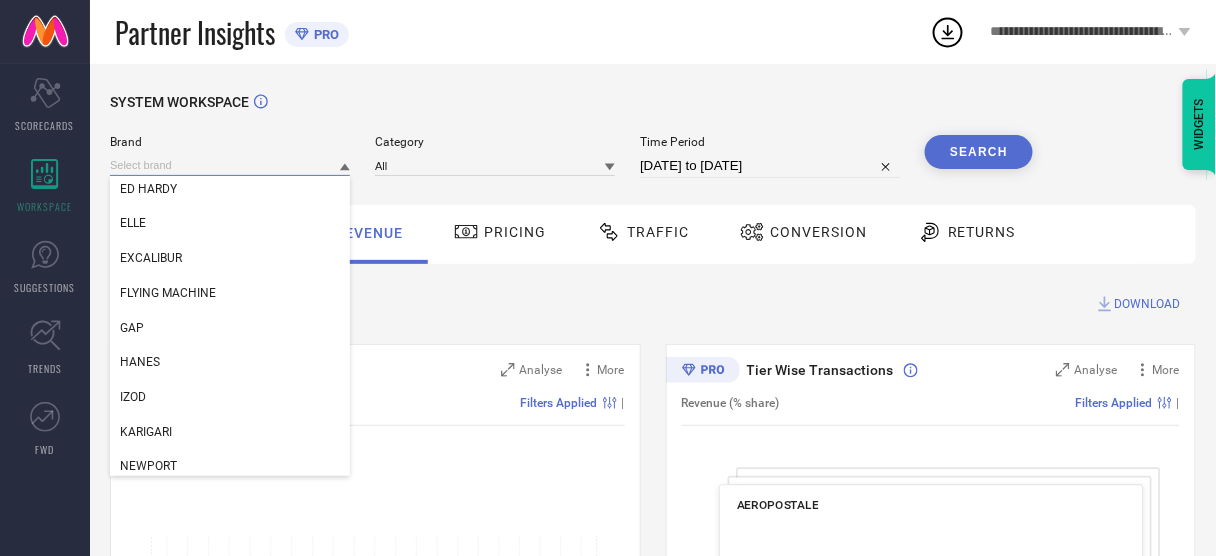 scroll, scrollTop: 418, scrollLeft: 0, axis: vertical 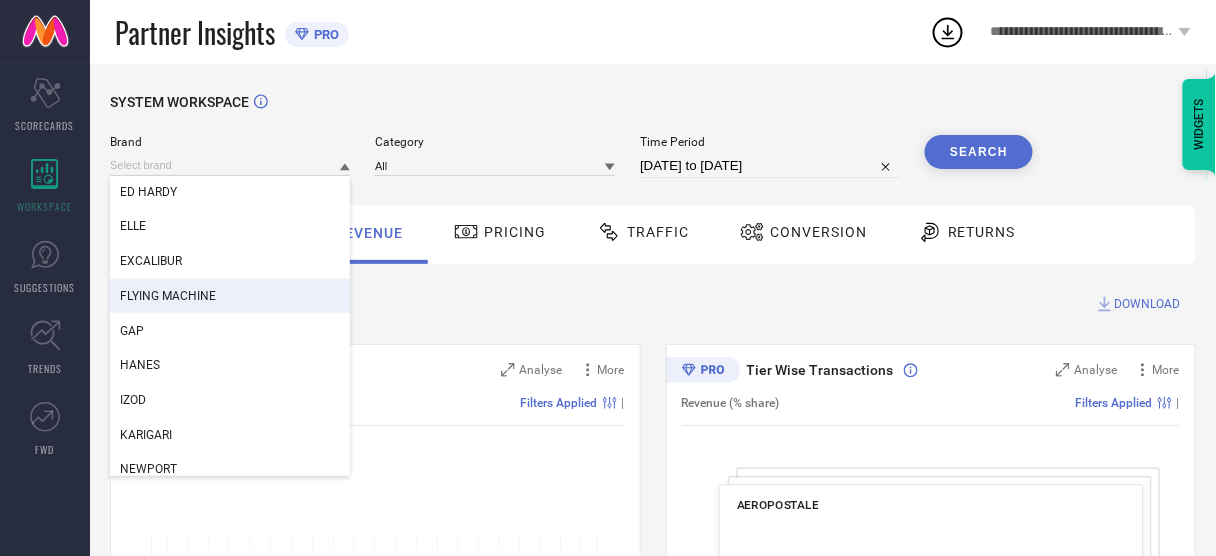 click on "FLYING MACHINE" at bounding box center [168, 296] 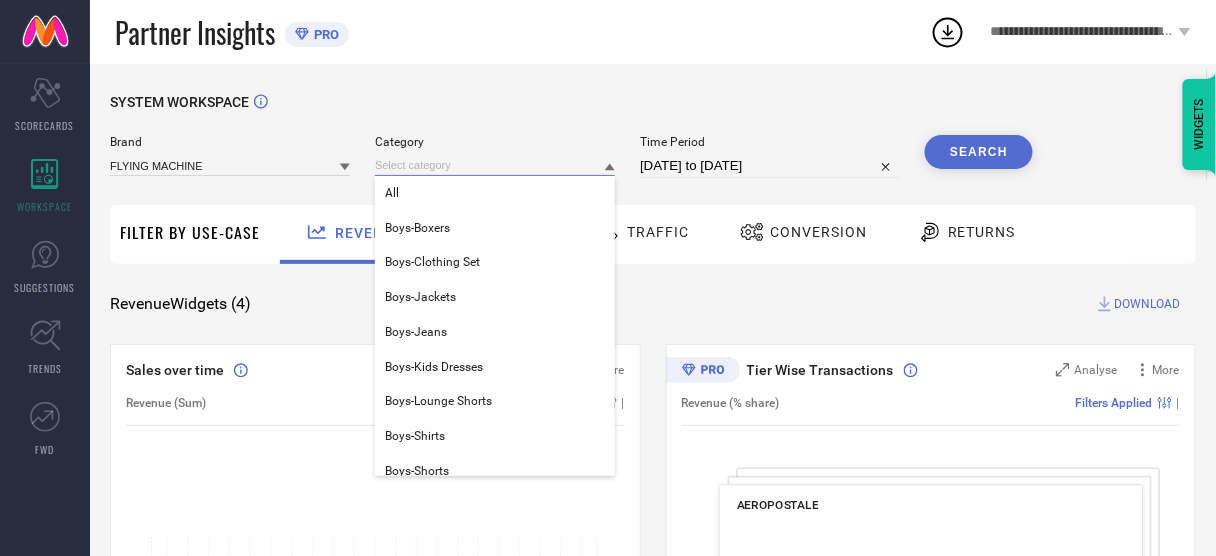 click at bounding box center (495, 165) 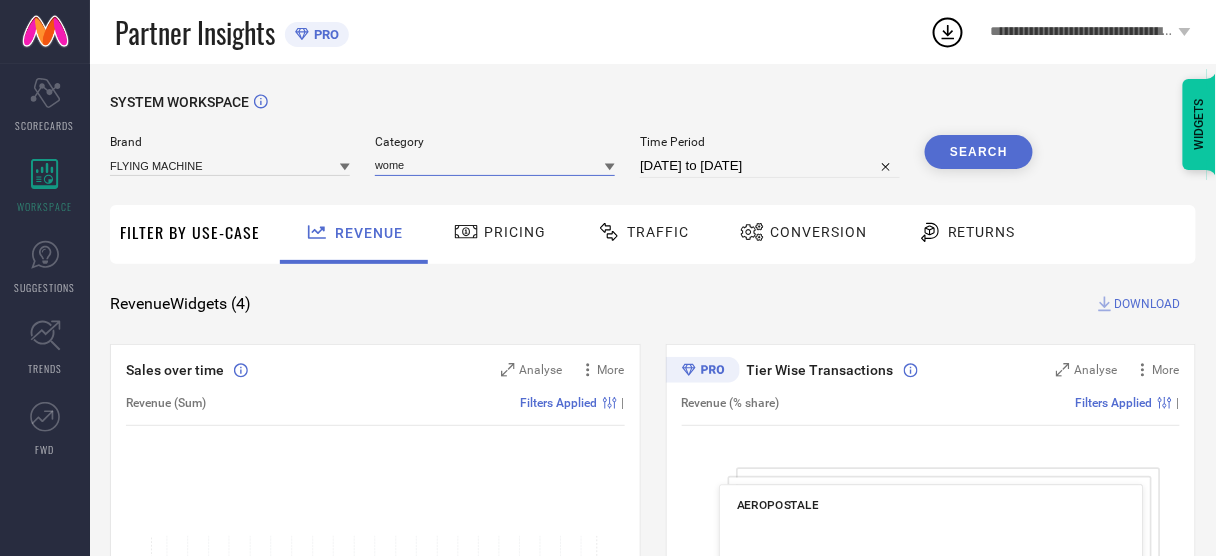 type on "women" 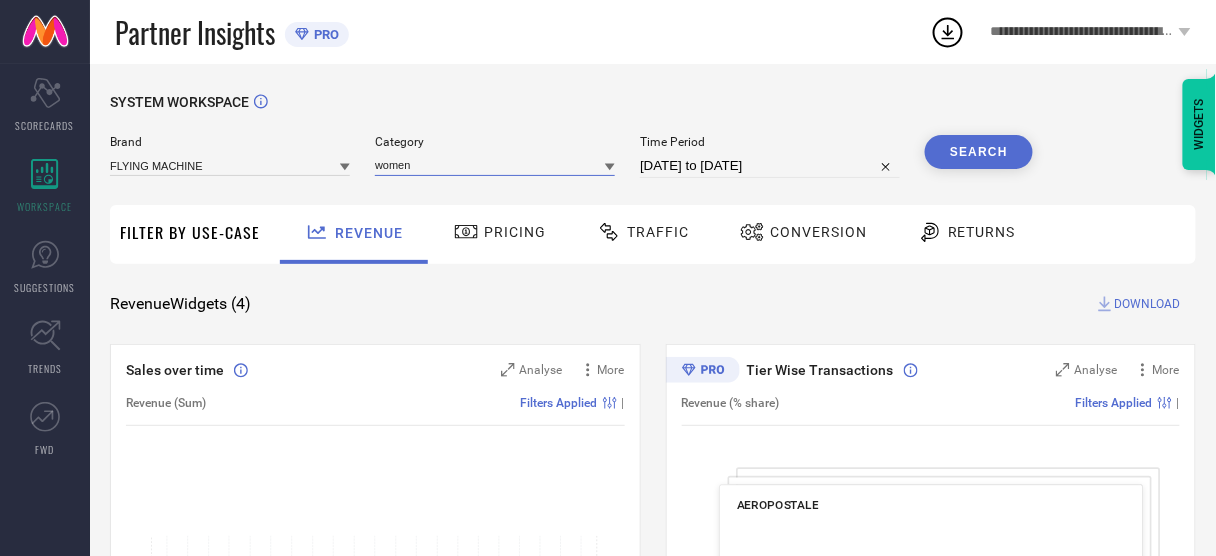 click on "women" at bounding box center [495, 165] 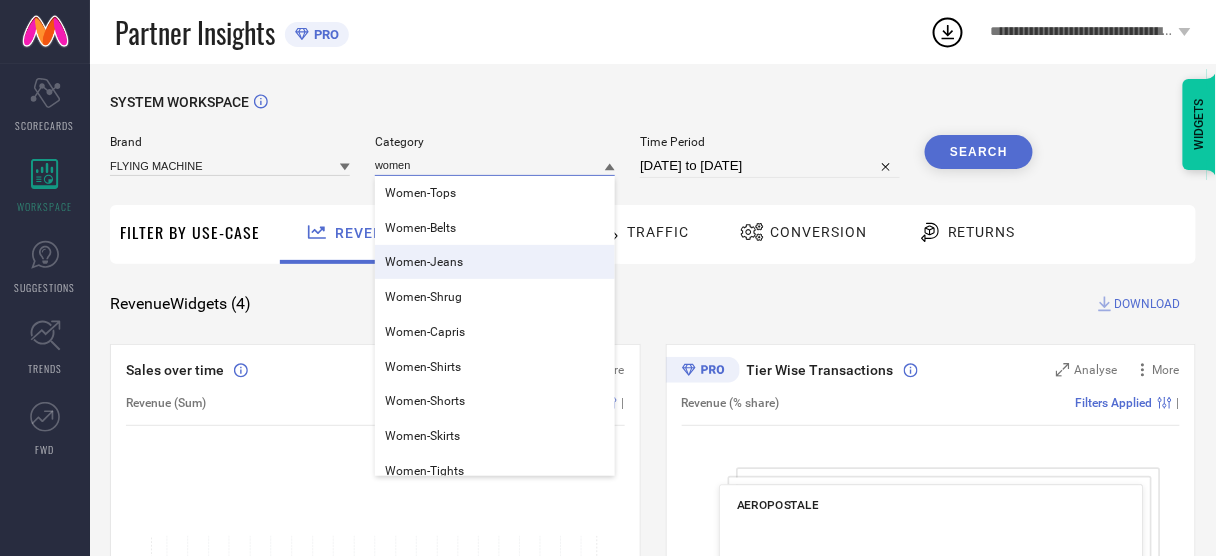type on "women" 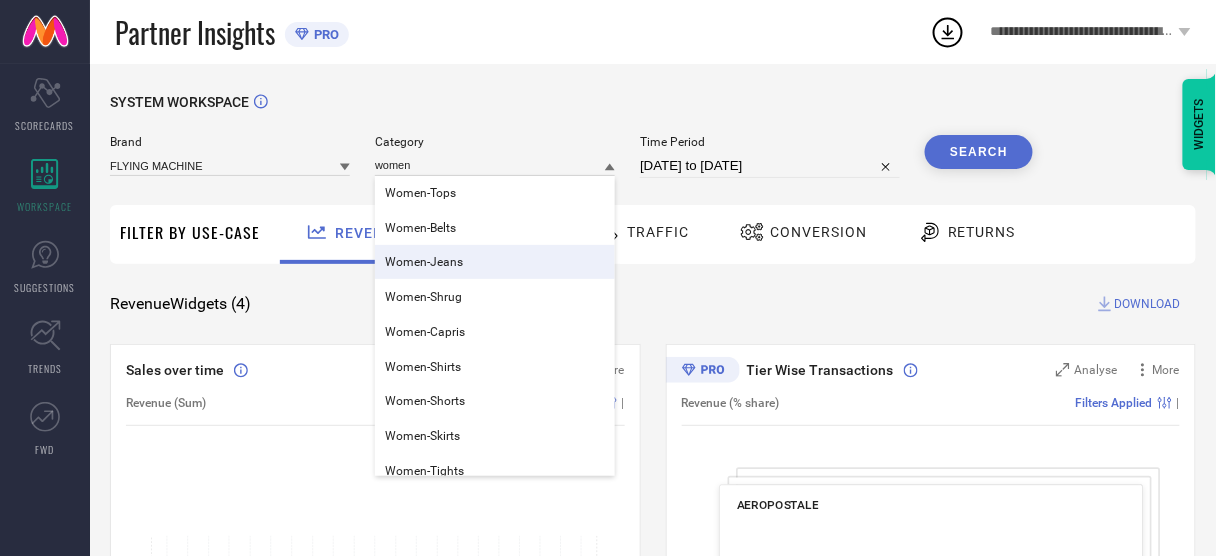 click on "Women-Jeans" at bounding box center [495, 262] 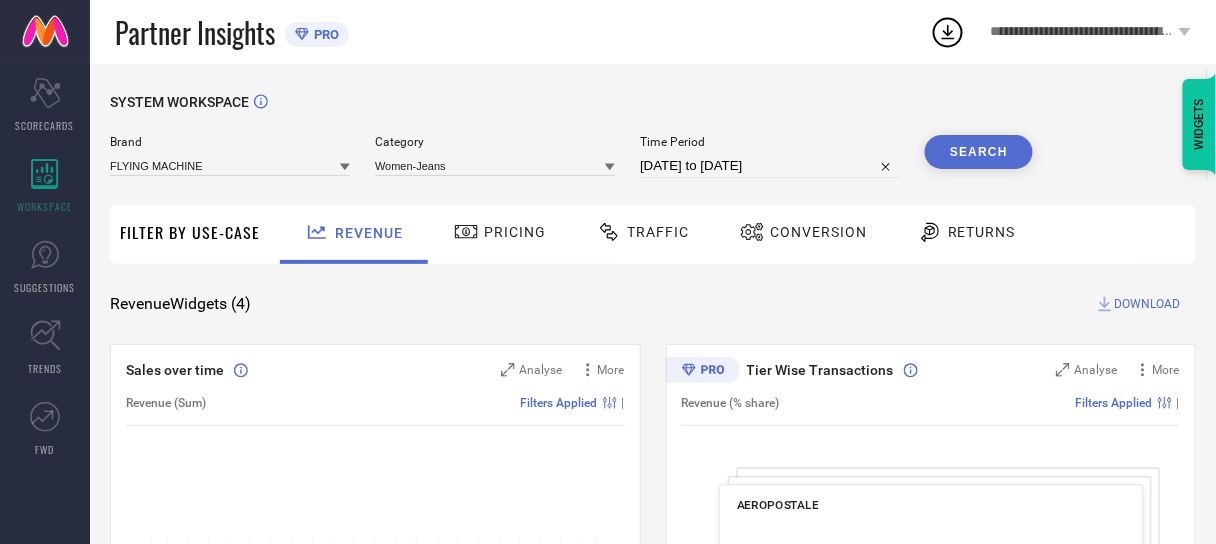 click on "[DATE] to [DATE]" at bounding box center (770, 166) 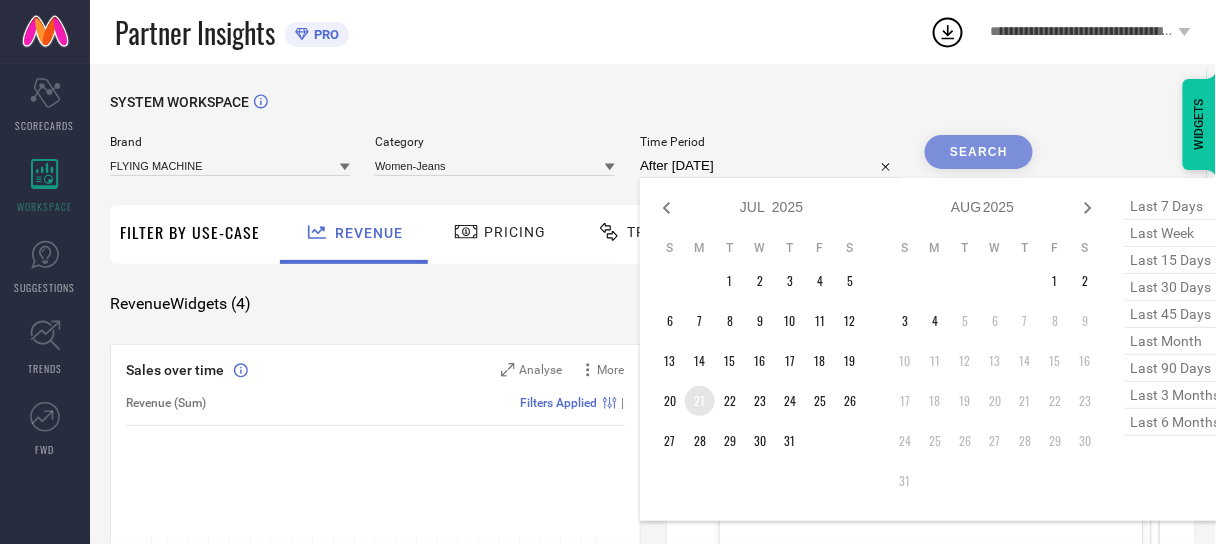click on "21" at bounding box center (700, 401) 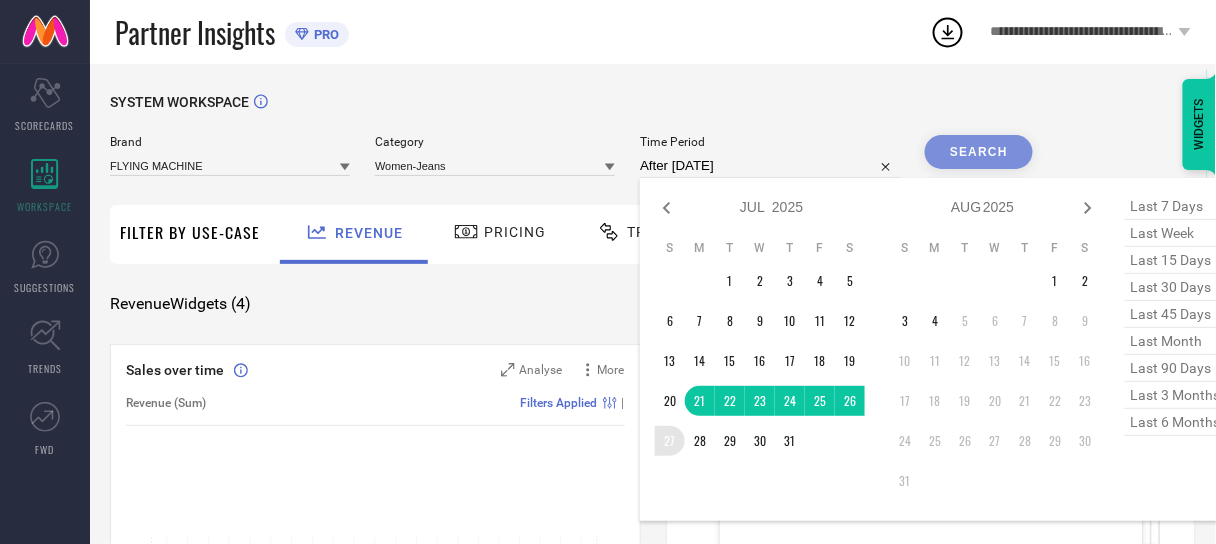 type on "[DATE] to [DATE]" 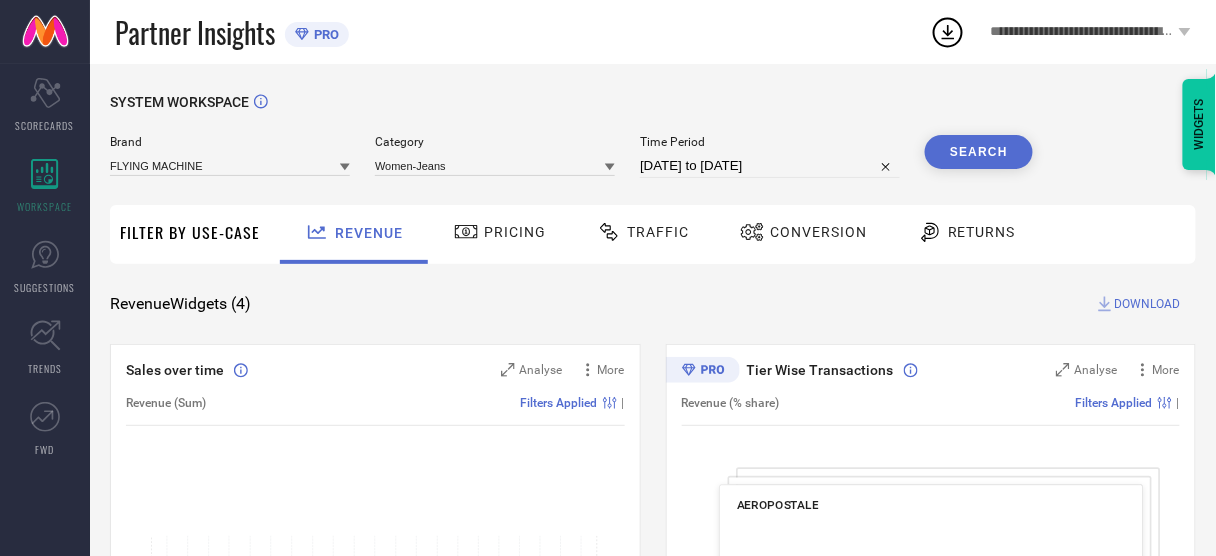 click on "Search" at bounding box center (979, 152) 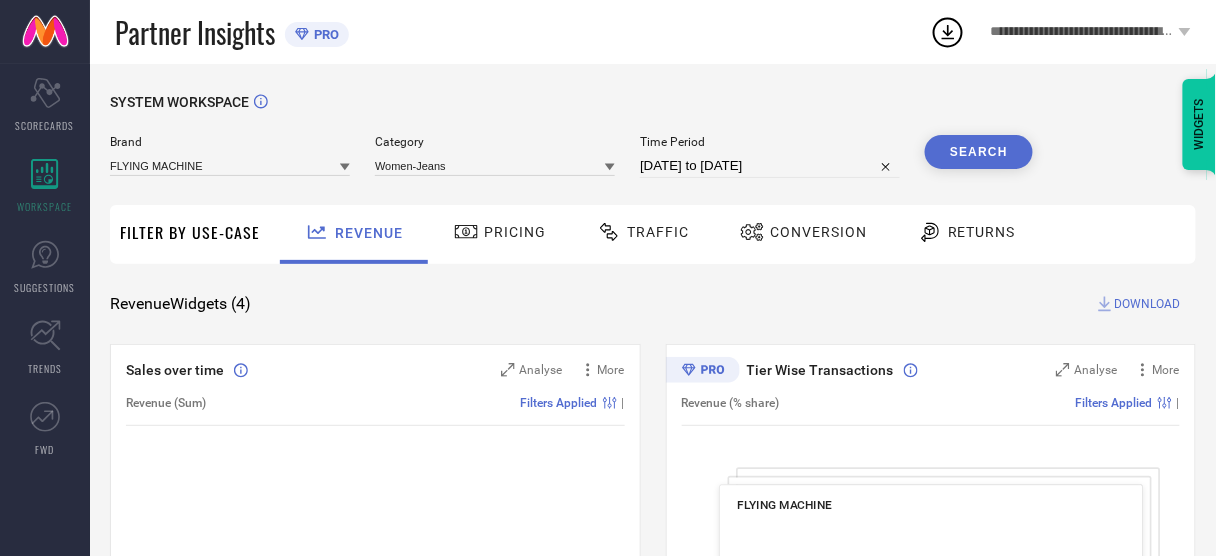 click on "Conversion" at bounding box center [818, 232] 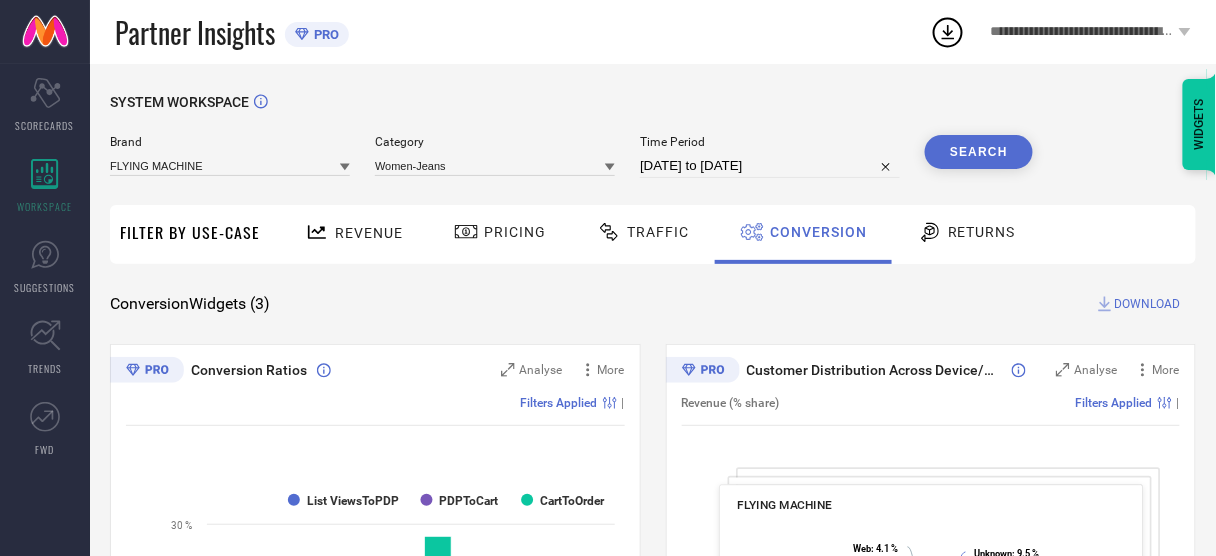 click on "Search" at bounding box center (979, 152) 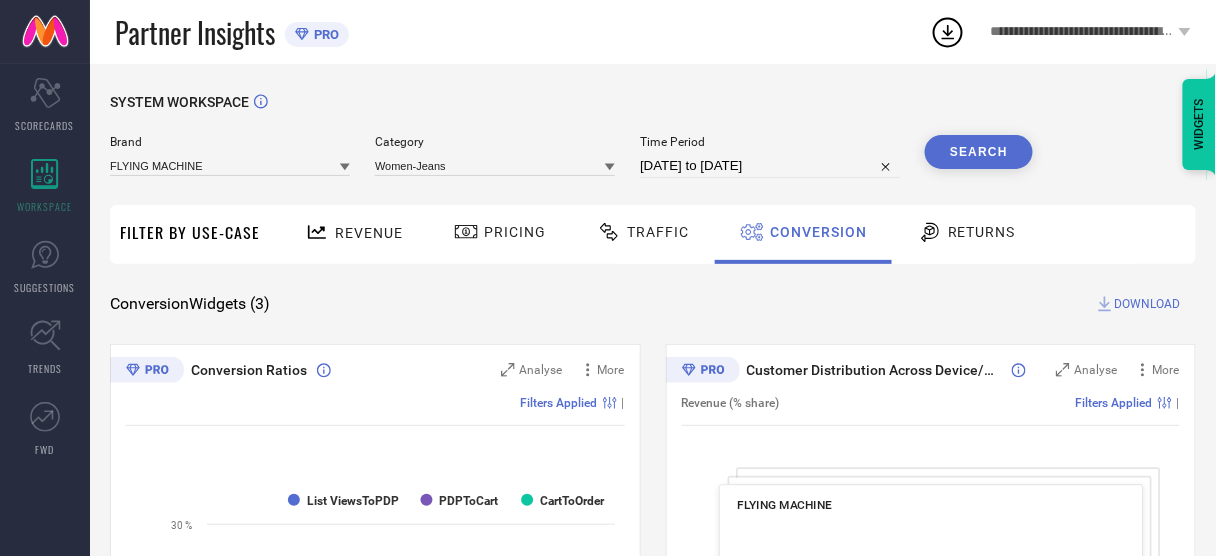 click on "DOWNLOAD" at bounding box center (1148, 304) 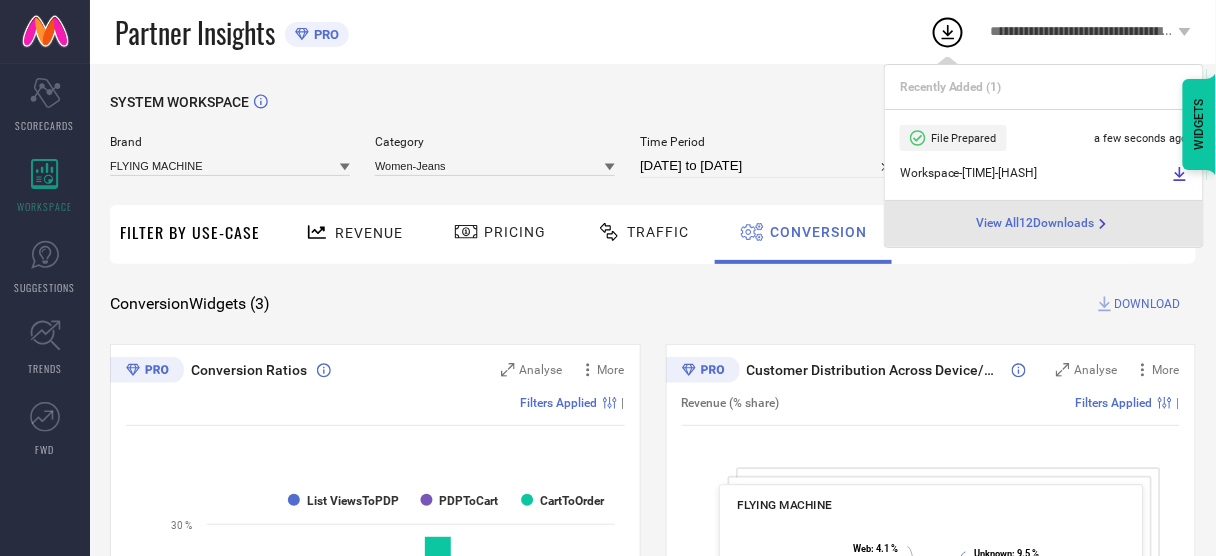 select on "6" 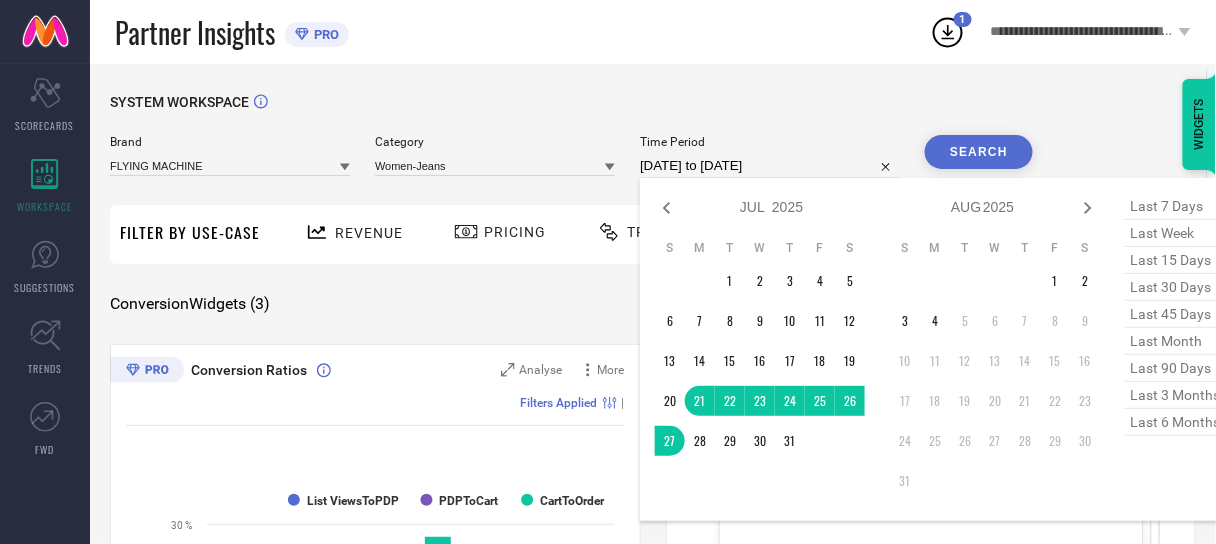 click on "[DATE] to [DATE]" at bounding box center (770, 166) 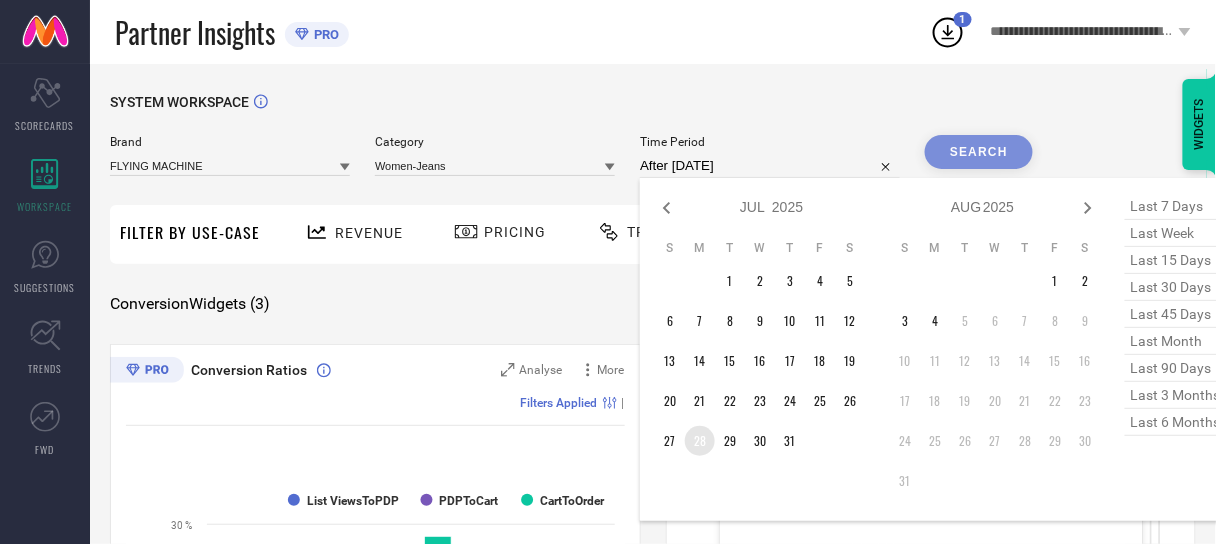 click on "28" at bounding box center (700, 441) 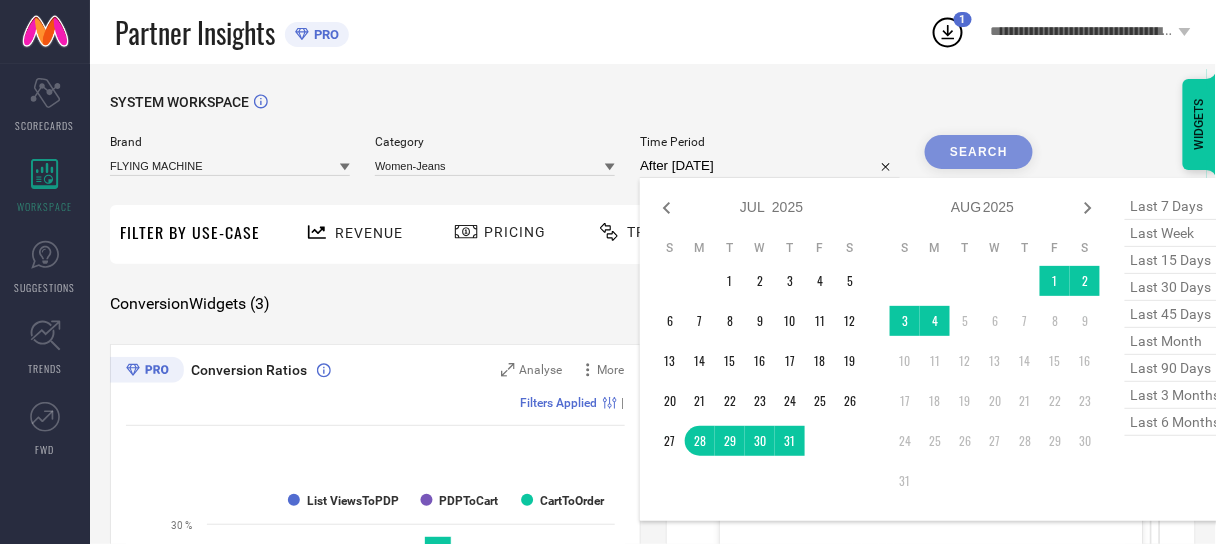 click at bounding box center (820, 441) 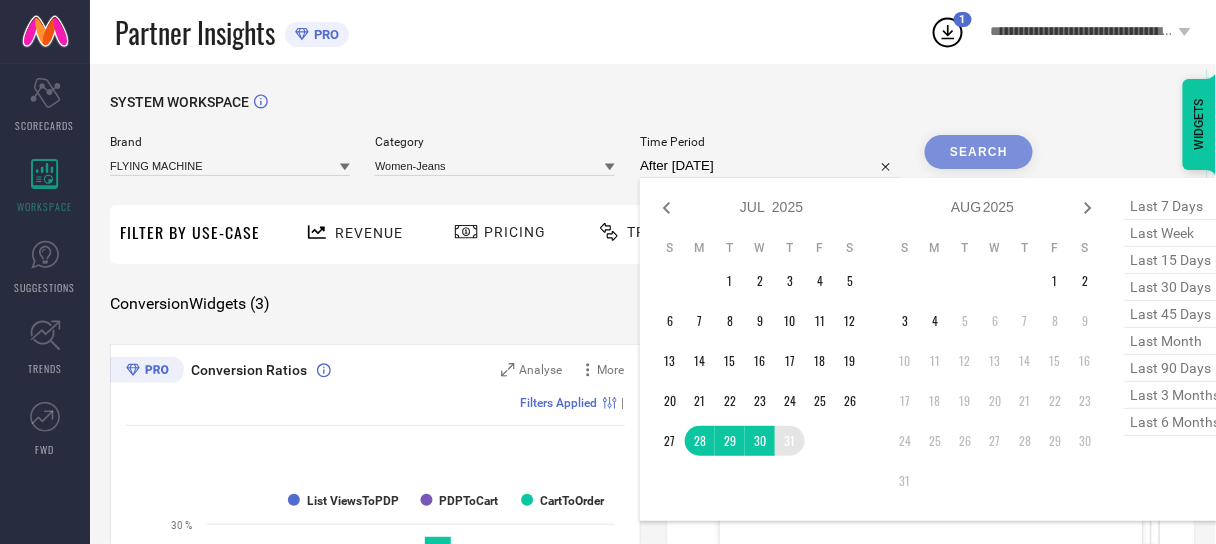 type on "[DATE] to [DATE]" 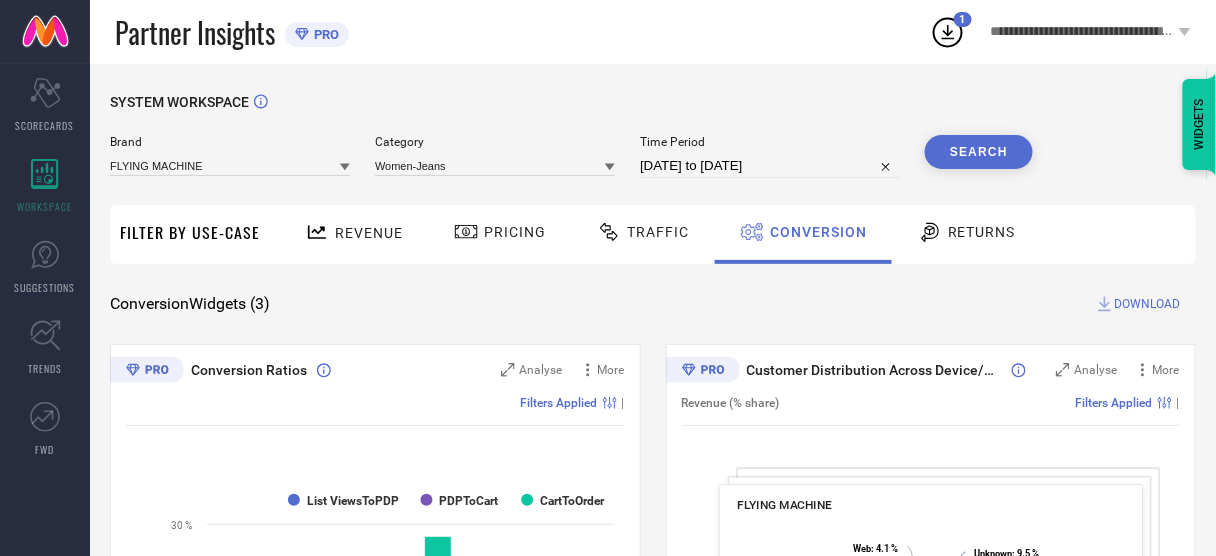 click on "Search" at bounding box center (979, 152) 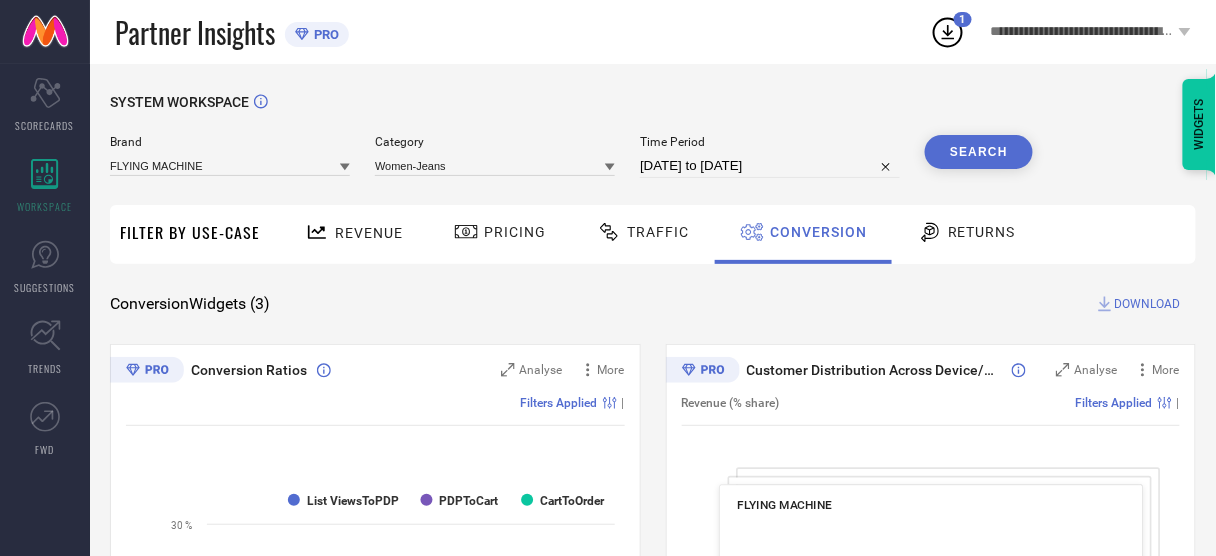 type 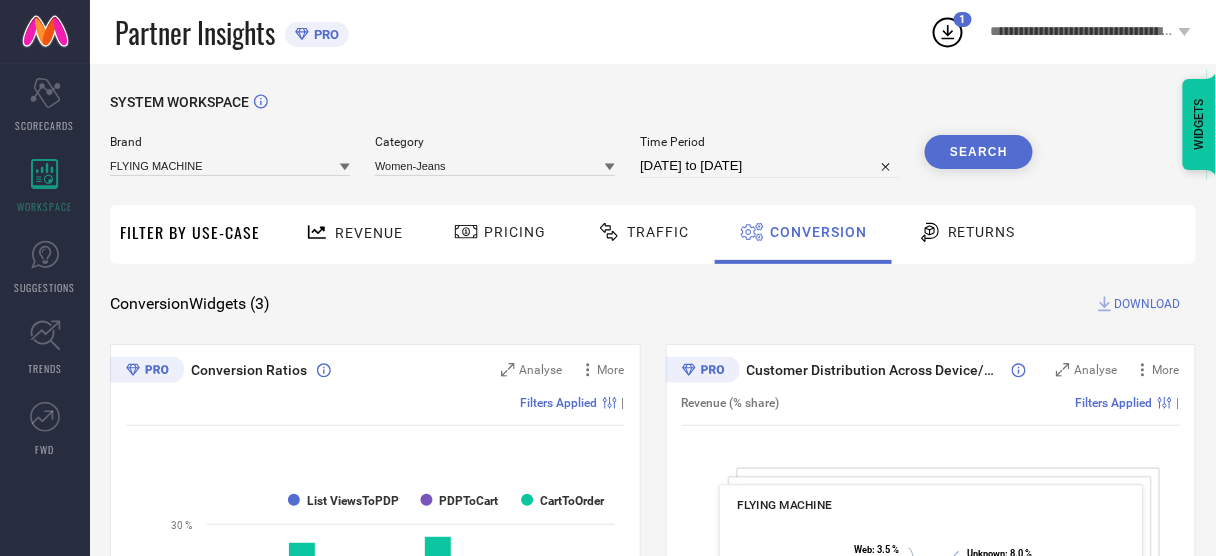 click on "DOWNLOAD" at bounding box center [1148, 304] 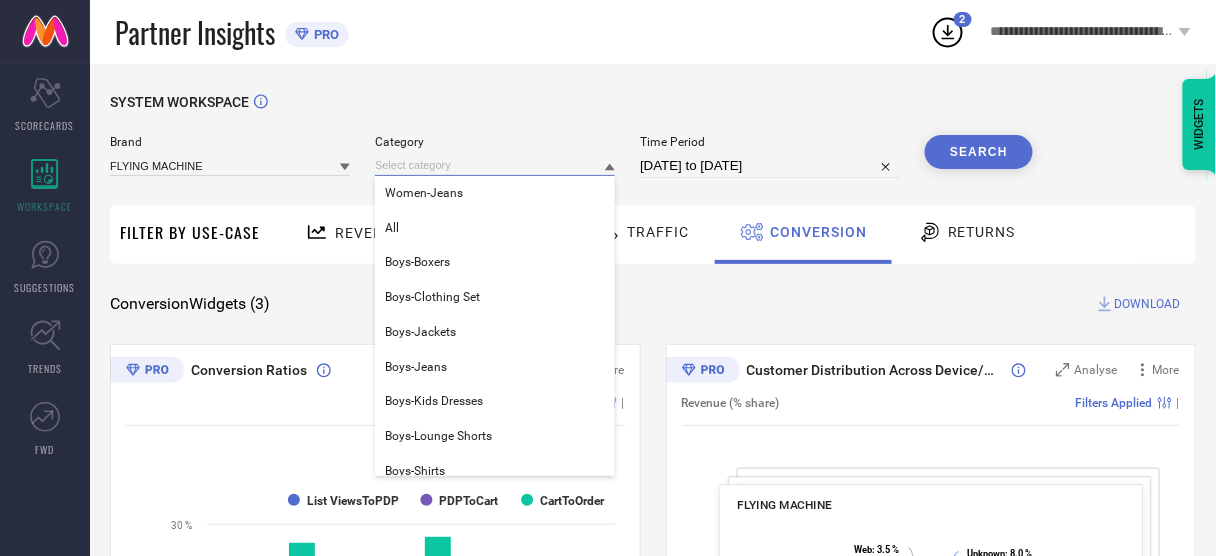 click at bounding box center (495, 165) 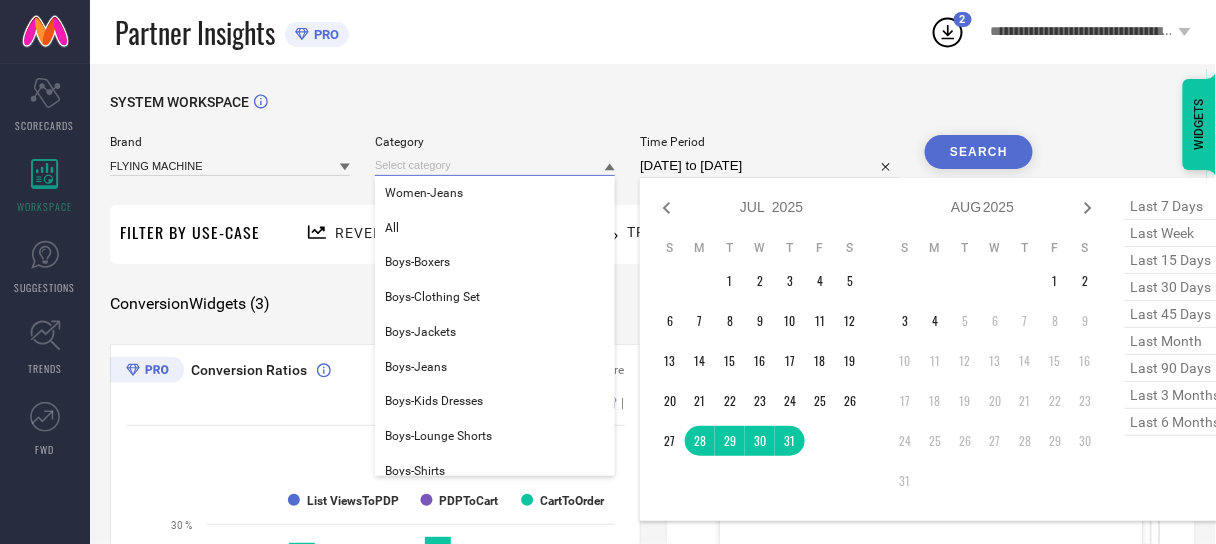 click on "[DATE] to [DATE]" at bounding box center (770, 166) 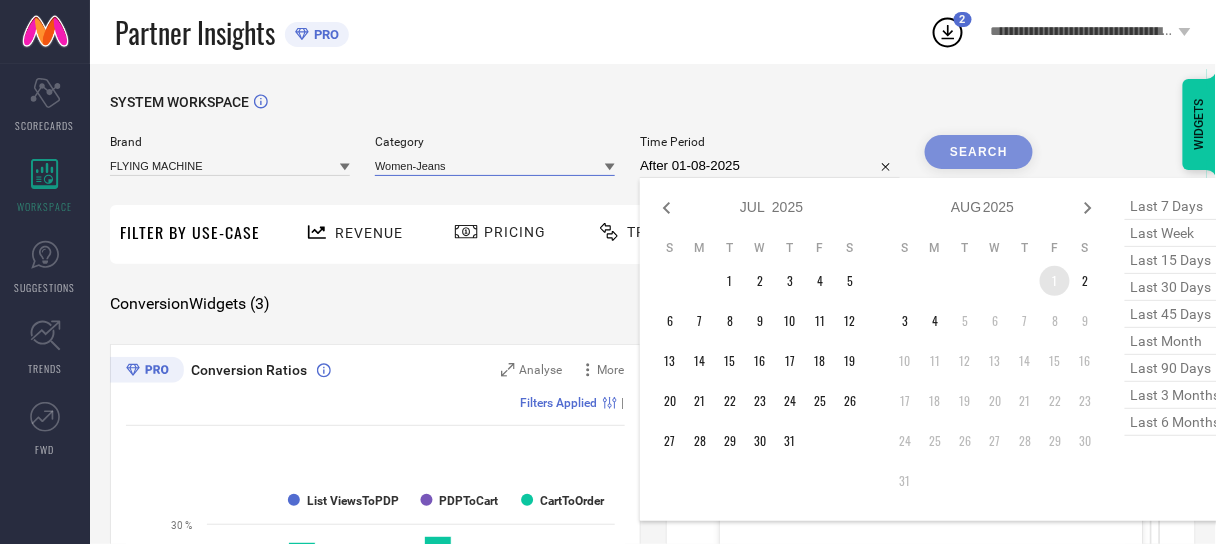 click on "1" at bounding box center (1055, 281) 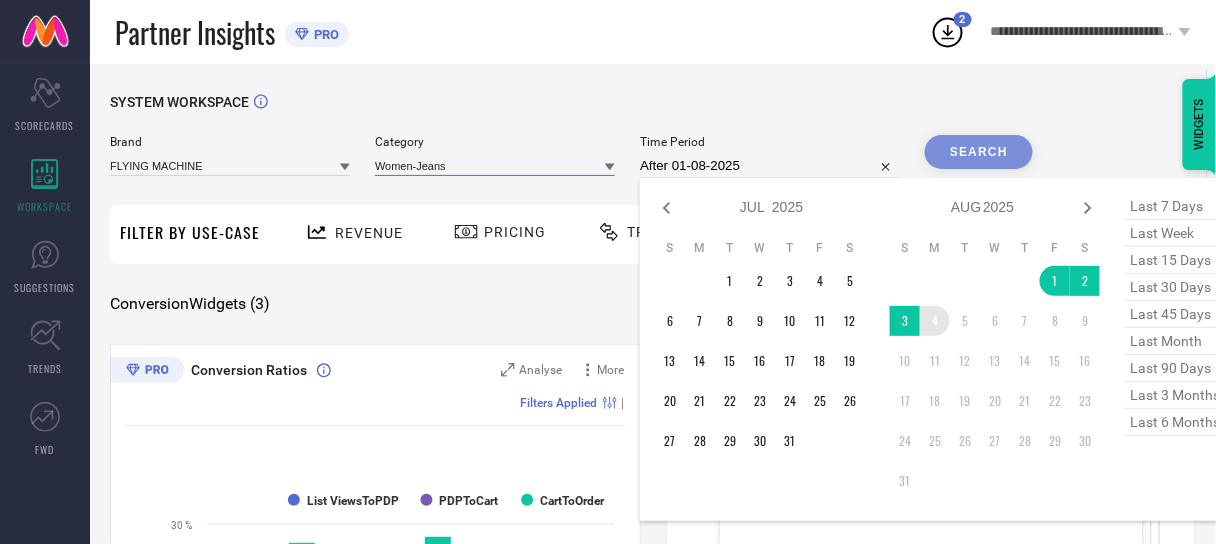 type on "01-08-2025 to 04-08-2025" 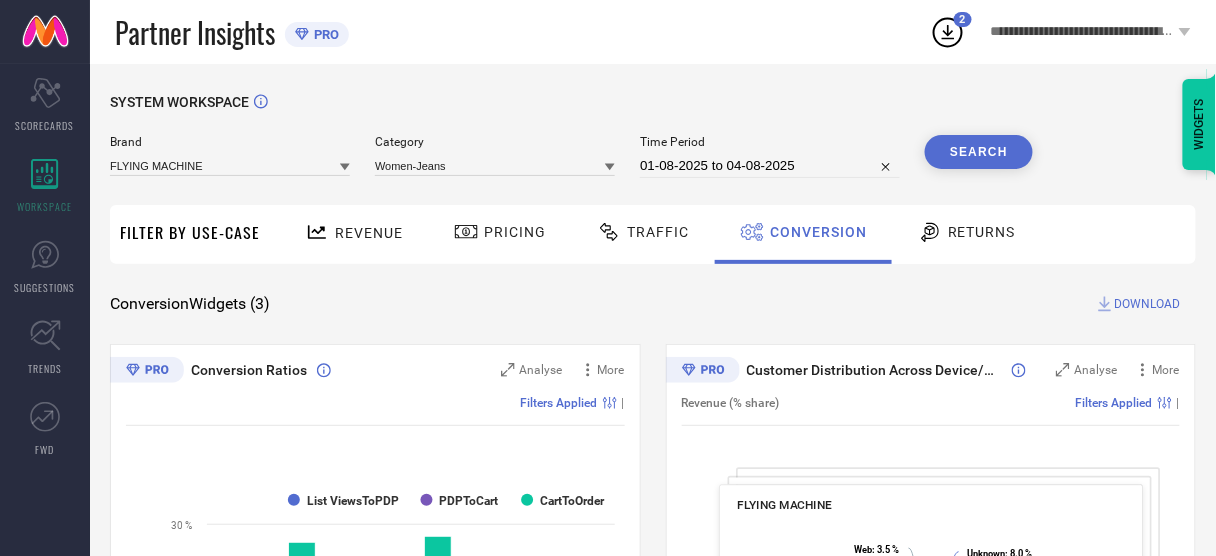 click on "Search" at bounding box center (979, 152) 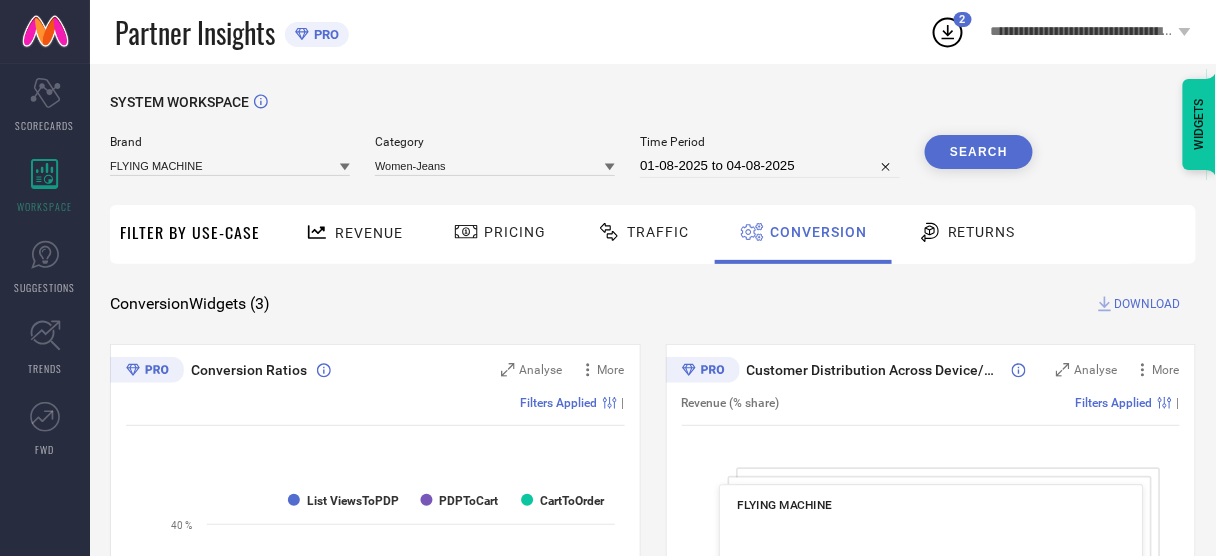 click on "DOWNLOAD" at bounding box center (1148, 304) 